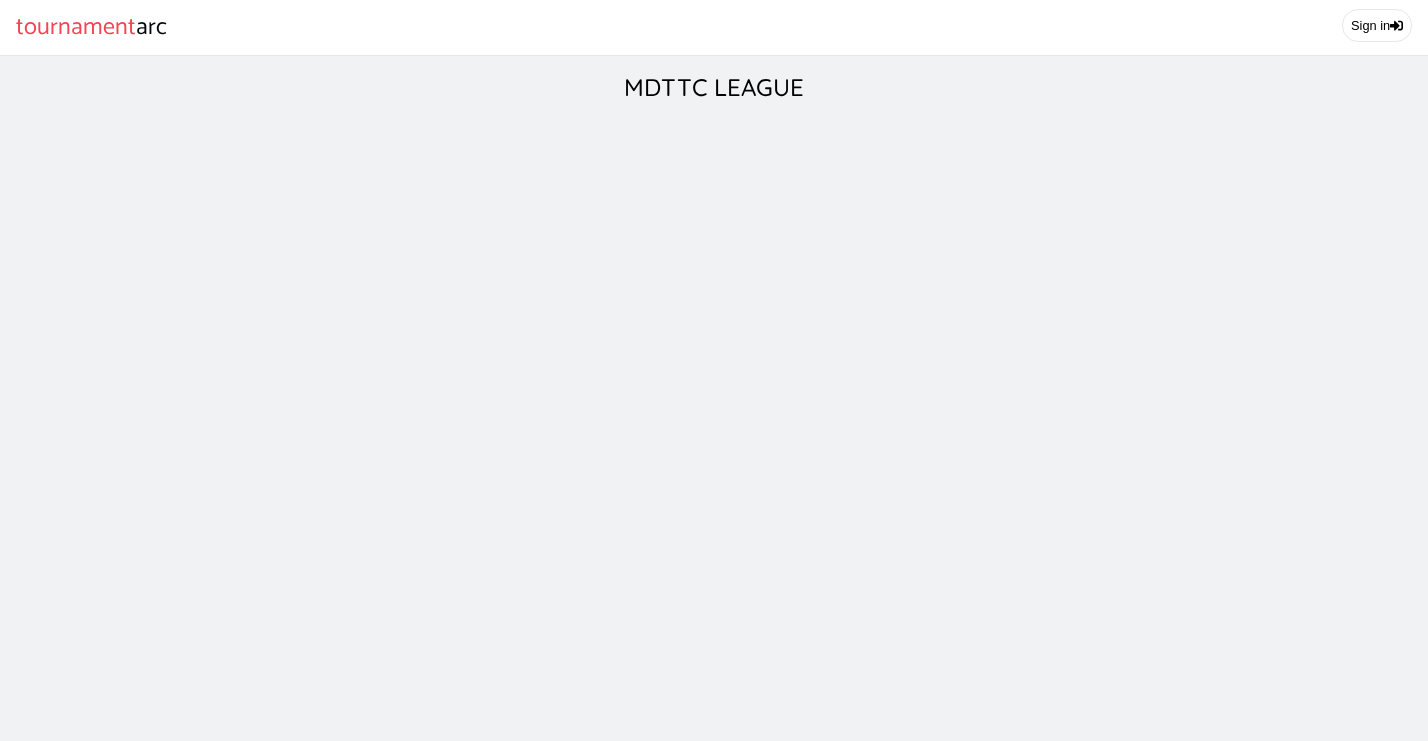 scroll, scrollTop: 0, scrollLeft: 0, axis: both 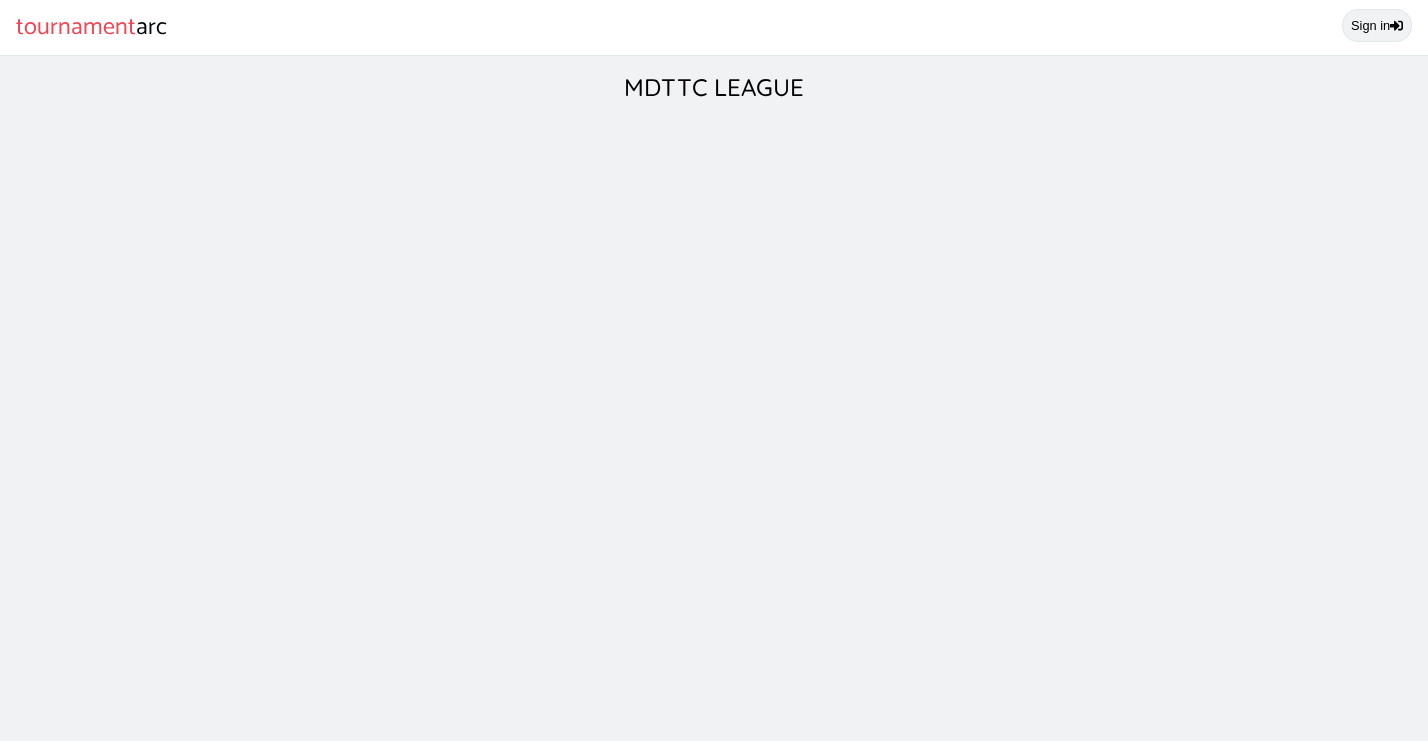click on "Sign in" at bounding box center (1377, 25) 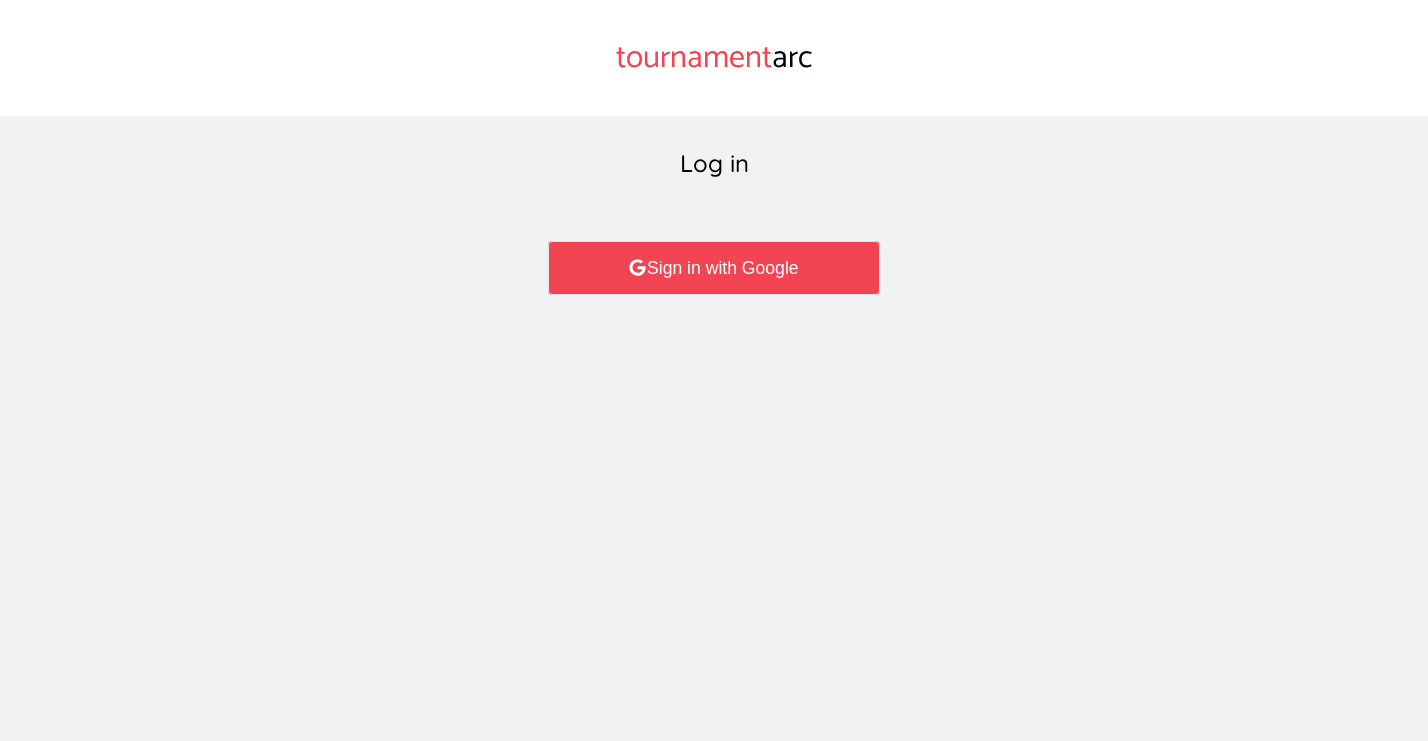 scroll, scrollTop: 0, scrollLeft: 0, axis: both 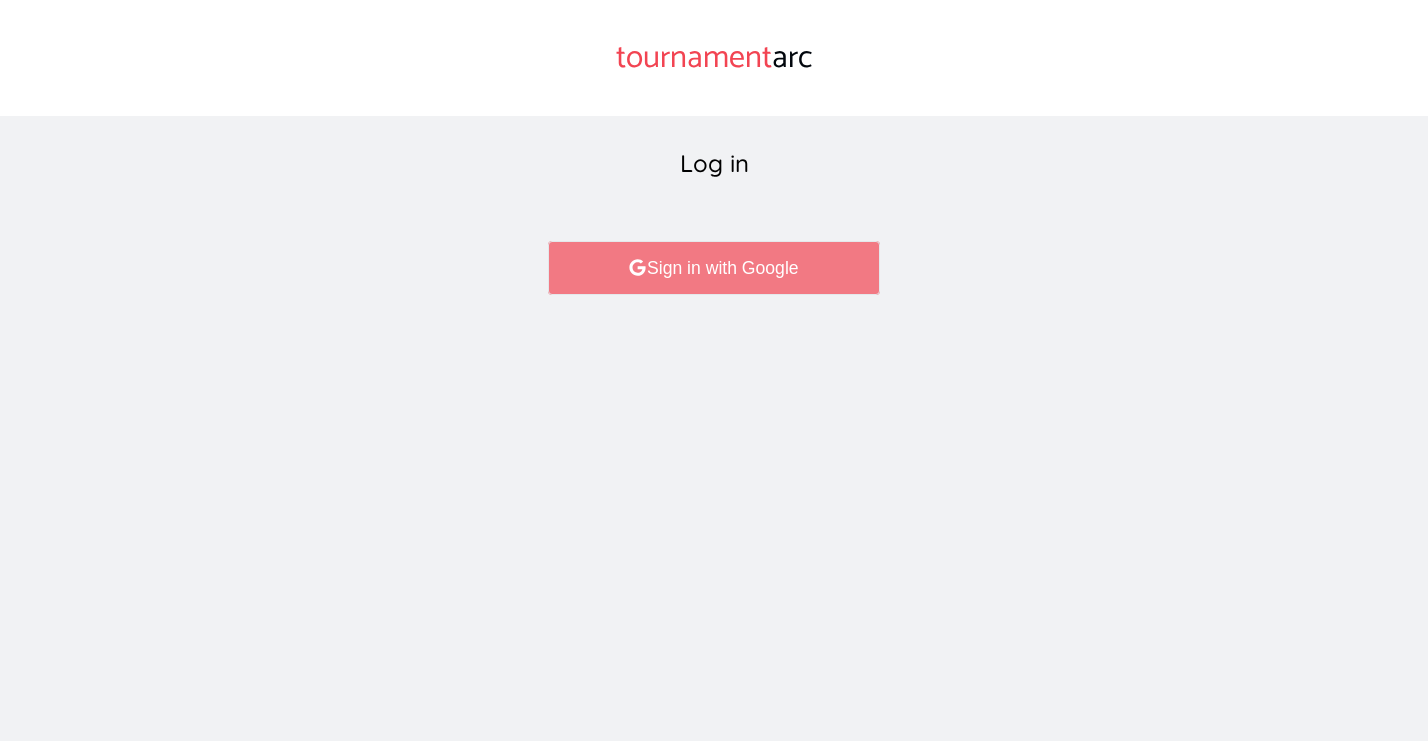 click on "Sign in with Google" at bounding box center (713, 268) 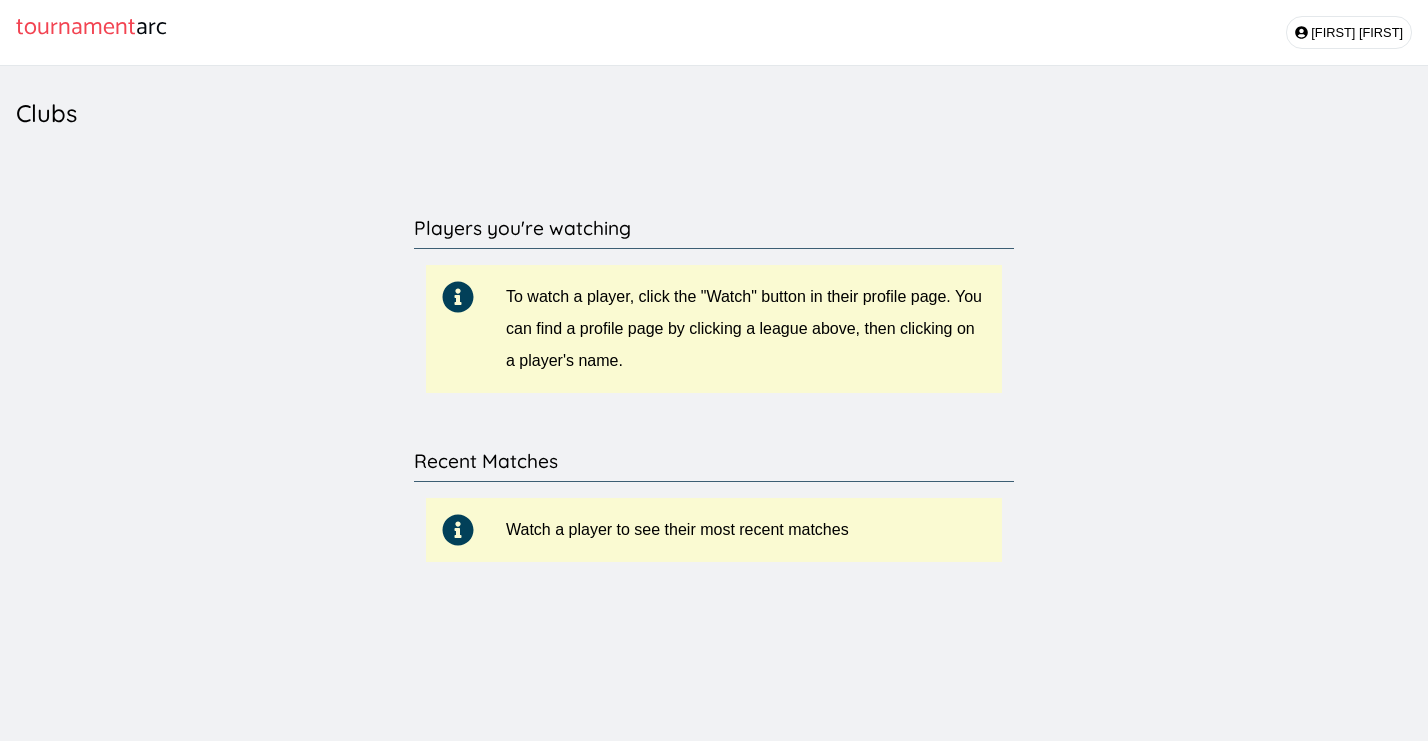 scroll, scrollTop: 0, scrollLeft: 0, axis: both 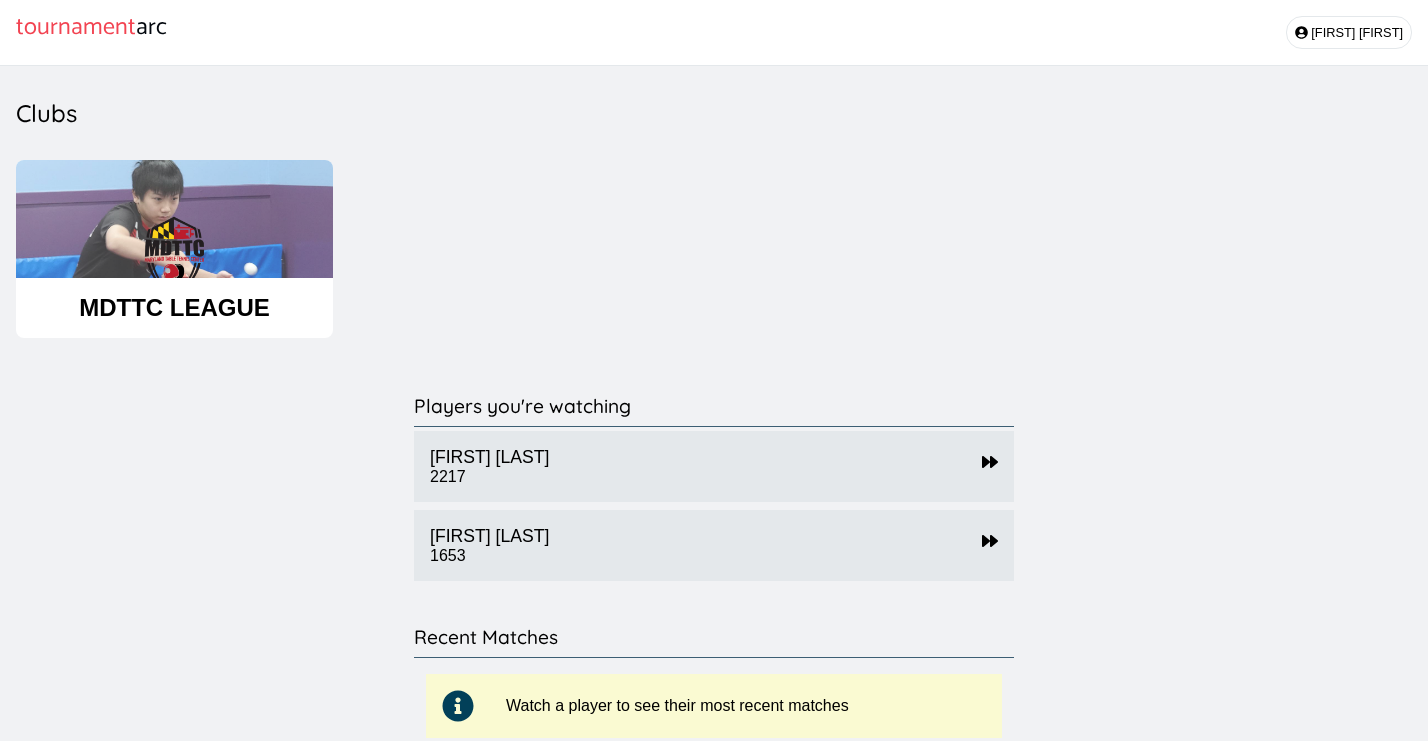 click on "MDTTC LEAGUE" at bounding box center [174, 308] 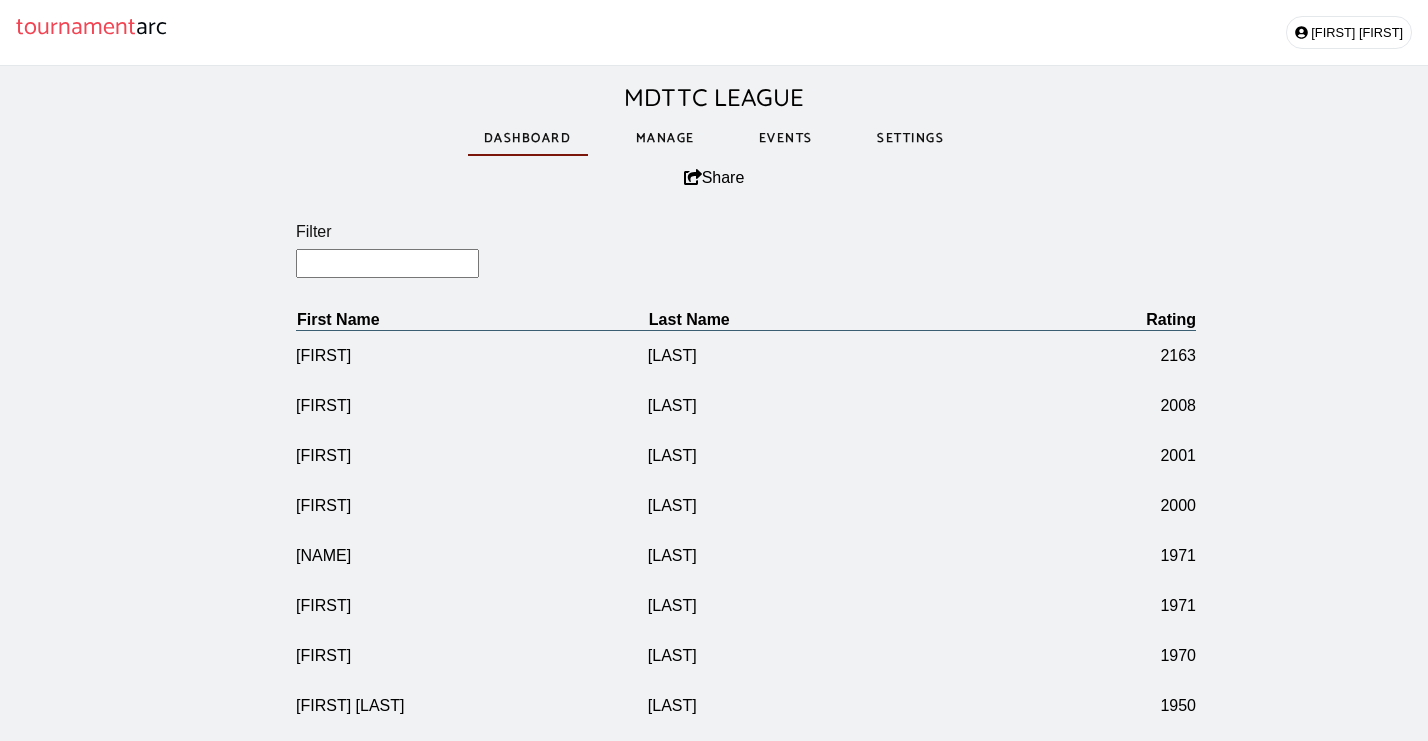 click on "Events" at bounding box center (786, 138) 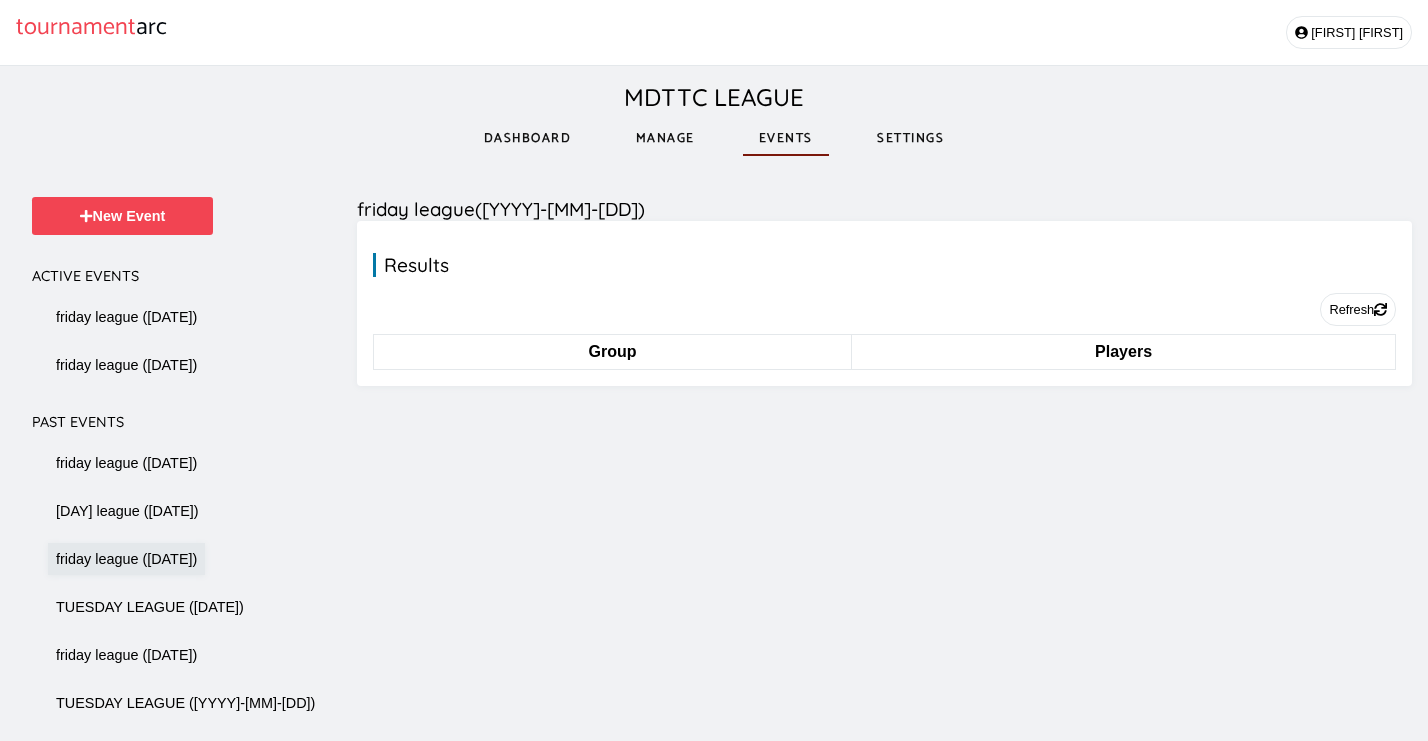 click on "friday league ([DATE])" at bounding box center (126, 317) 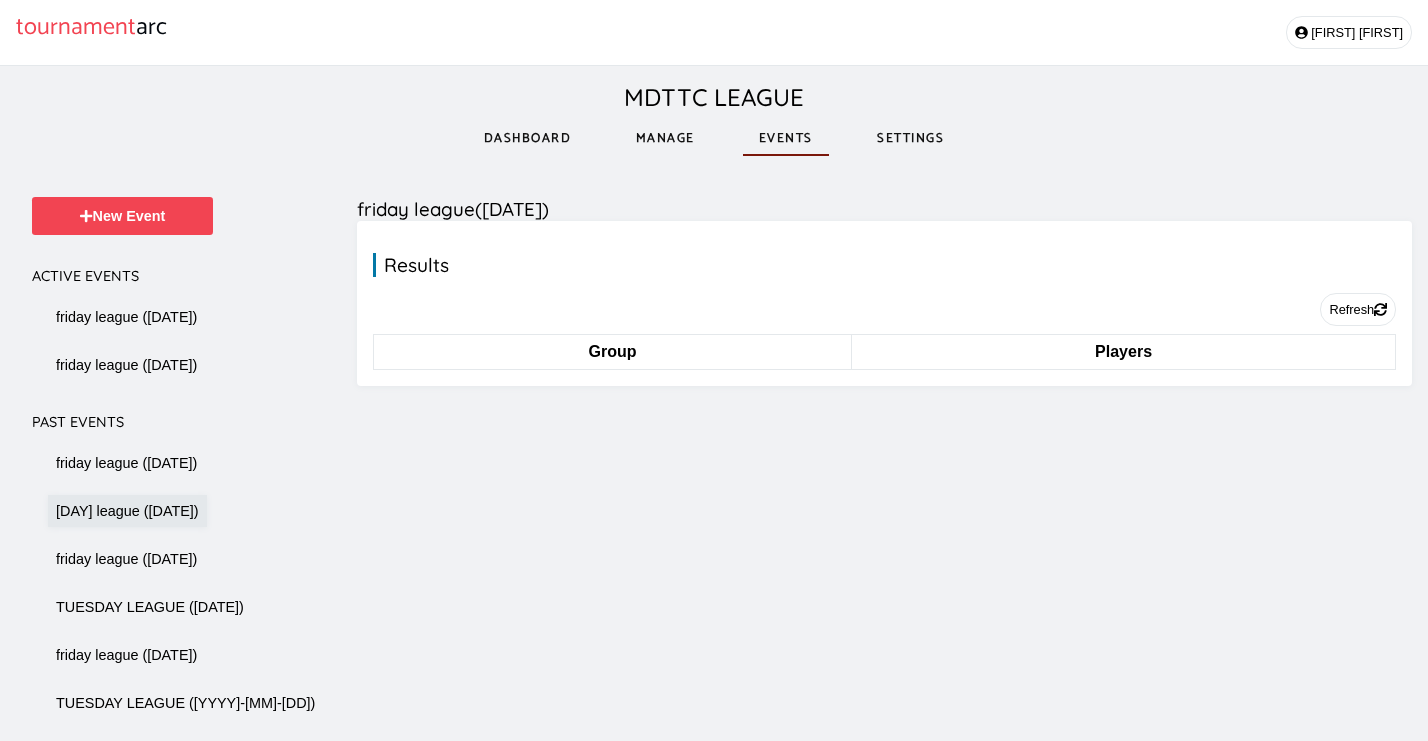 click on "[DAY] league ([DATE])" at bounding box center (126, 317) 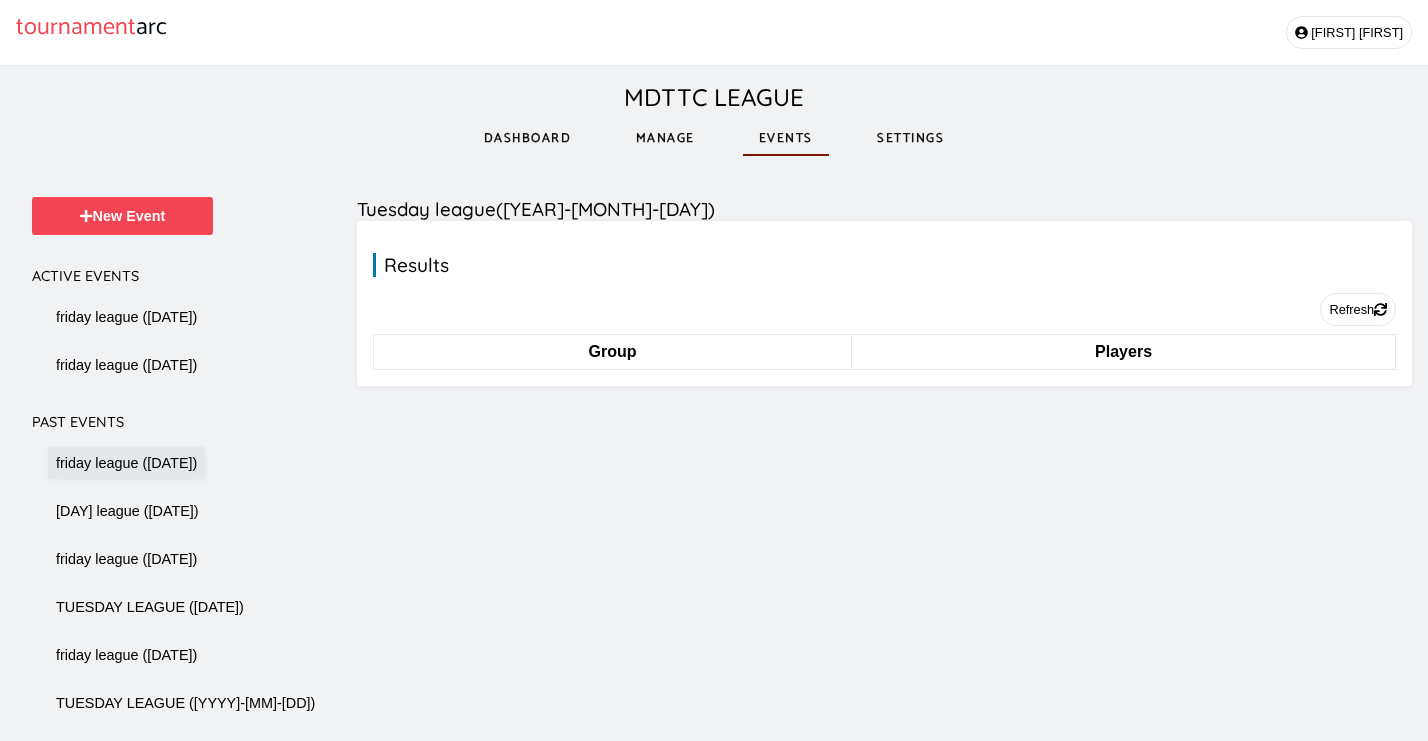 click on "friday league ([DATE])" at bounding box center (126, 317) 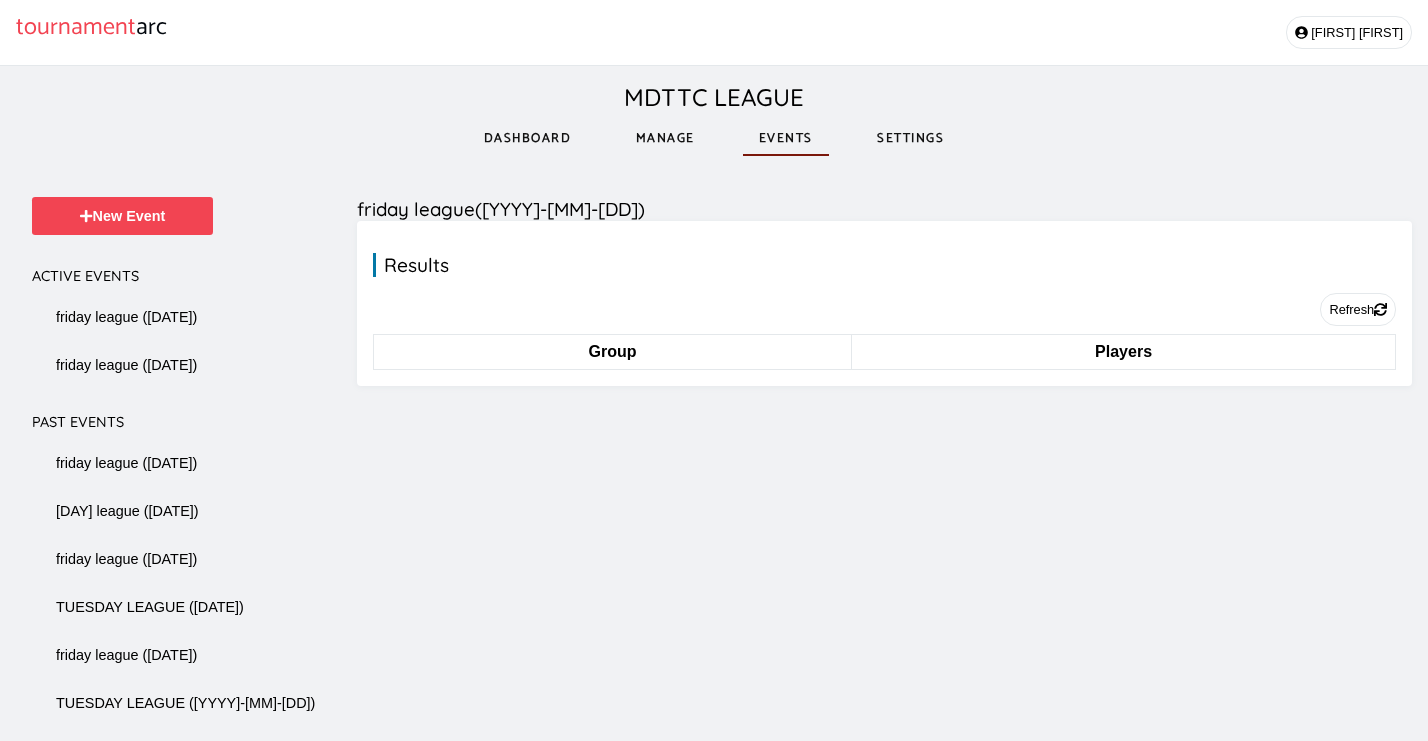 click on "friday league ([DATE]) TUESDAY LEAGUE ([DATE]) friday league ([DATE]) TUESDAY LEAGUE ([DATE]) friday league ([DATE]) TUESDAY LEAGUE ([DATE]) friday league ([DATE]) TUESDAY LEAGUE ([DATE]) friday league ([DATE]) TUESDAY LEAGUE ([DATE]) friday league ([DATE]) . ([DATE]) TUESDAY LEAGUE ([DATE]) friday league ([DATE]) TUESDAY LEAGUE ([DATE]) [DATE] TUSDAY LEAGUE ([DATE]) TUESDAY LEAGUE ([DATE]) friday league ([DATE]) Tuesday league ([DATE]) friday league ([DATE]) TUESDAY LEAGUE ([DATE]) friday league ([DATE]) TUESDAY LEAGUE ([DATE]) friday league ([DATE]) TUESDAY LEAGUE ([DATE]) friday league ([DATE]) TUESDAY LEAGUE ([DATE]) friday league ([DATE]) TUESDAY LEAGUE ([DATE]) friday league ([DATE]) TUESDAY LEAGUE ([DATE]) [DATE] TUESDAY LEAGUE ([DATE]) friday league ([DATE]) friday league ([DATE]) [DATE] [DATE]" at bounding box center [202, 341] 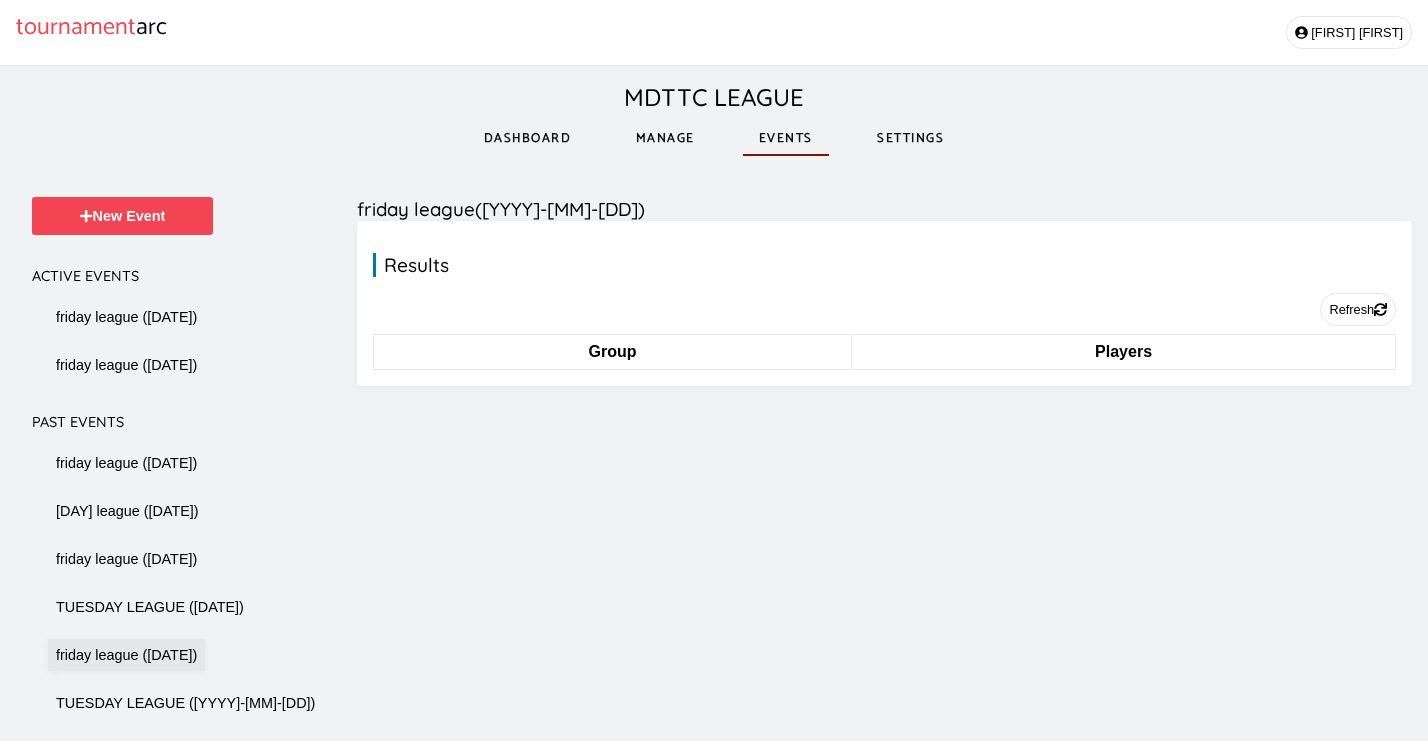 click on "friday league ([DATE])" at bounding box center [126, 317] 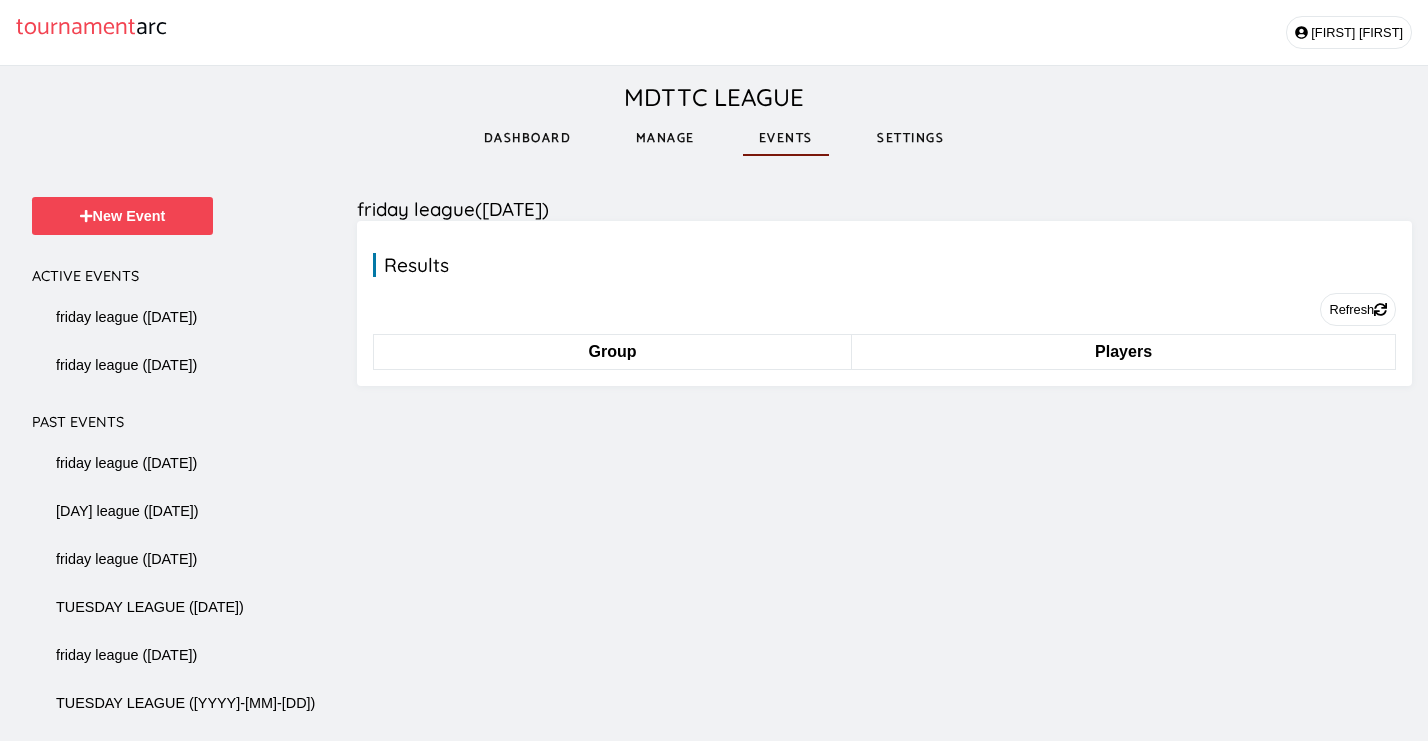scroll, scrollTop: 0, scrollLeft: 0, axis: both 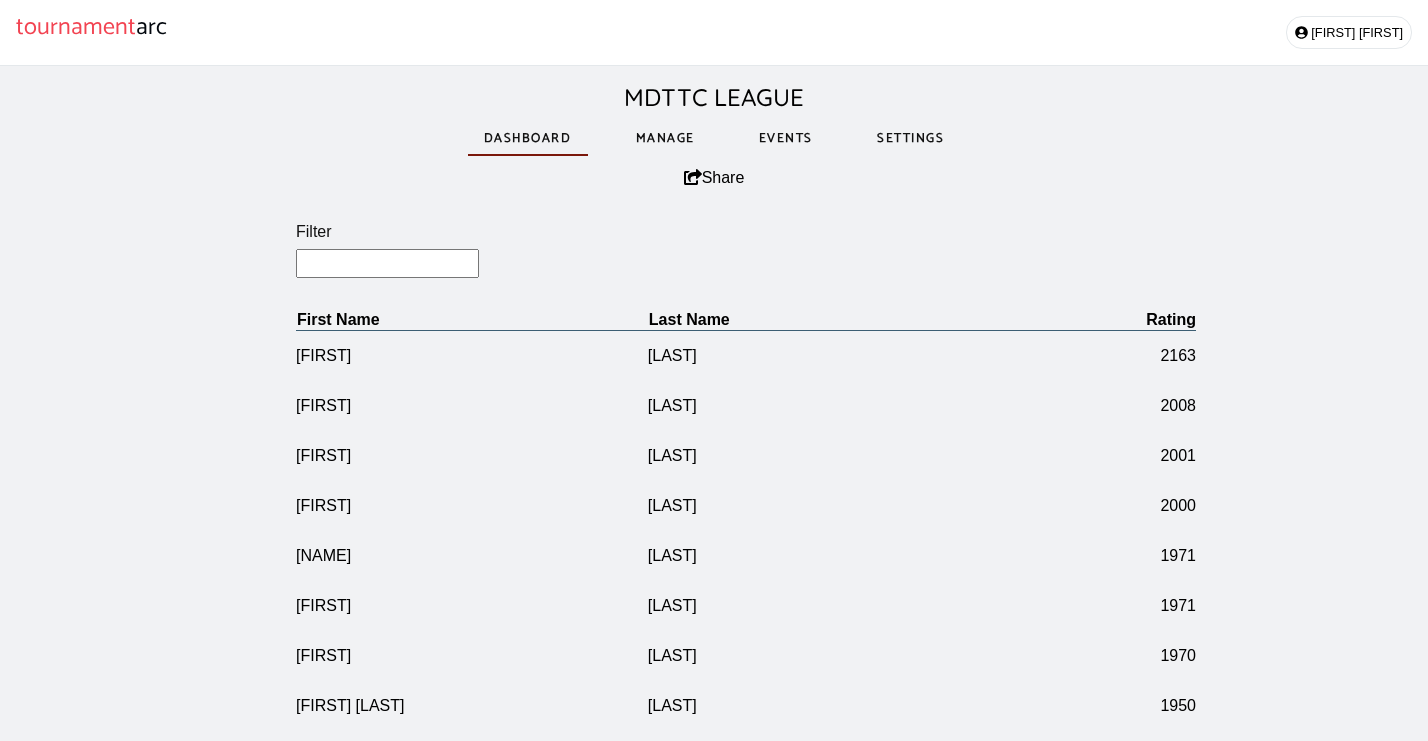 click on "Filter" at bounding box center [387, 263] 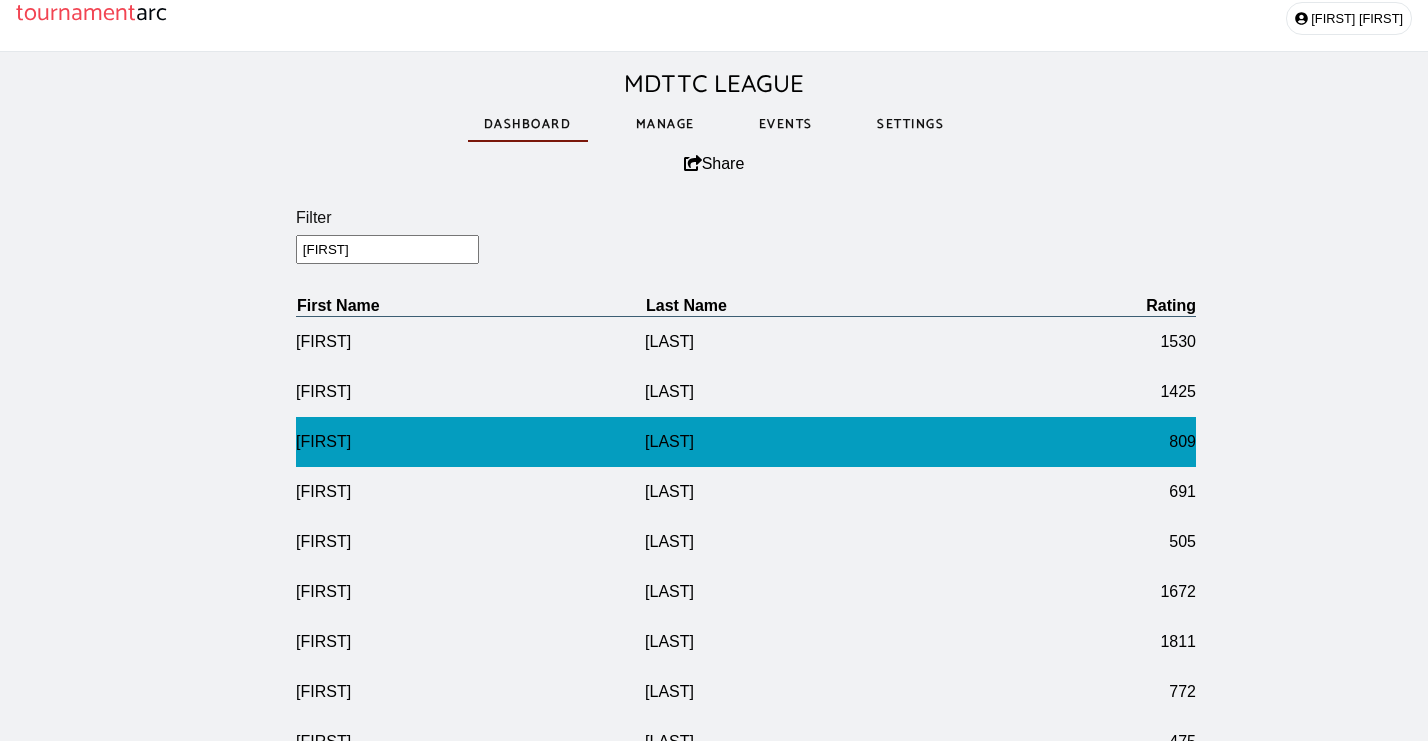 scroll, scrollTop: 16, scrollLeft: 0, axis: vertical 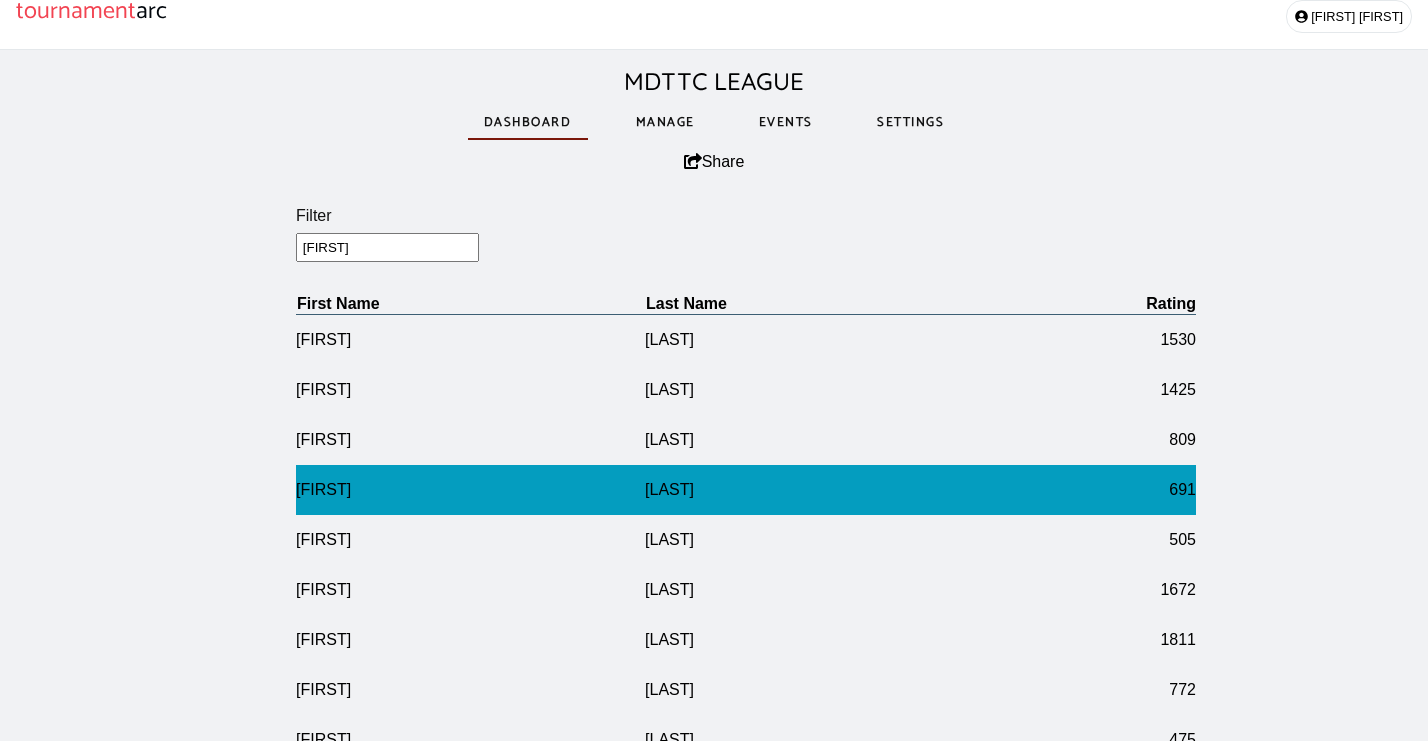 type on "[FIRST]" 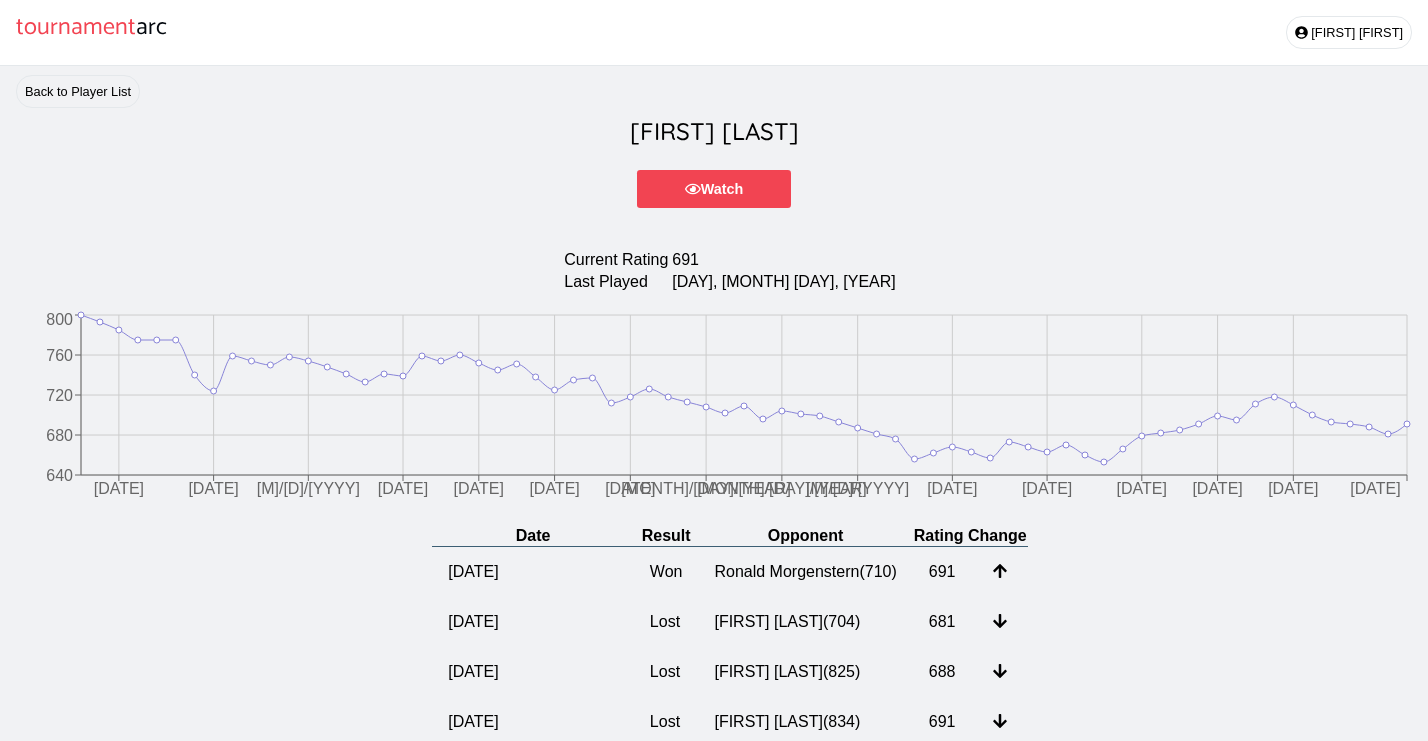 scroll, scrollTop: 0, scrollLeft: 0, axis: both 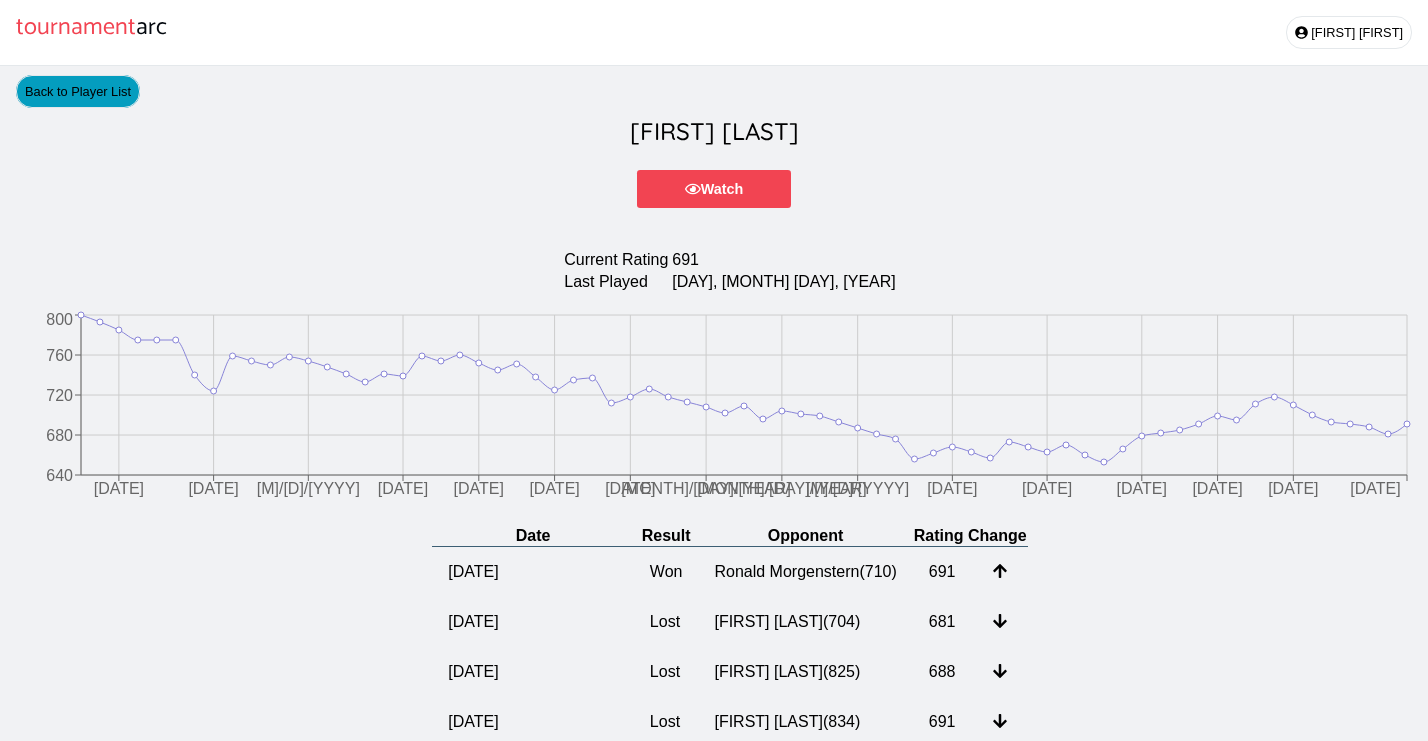 click on "Back to Player List" at bounding box center (78, 91) 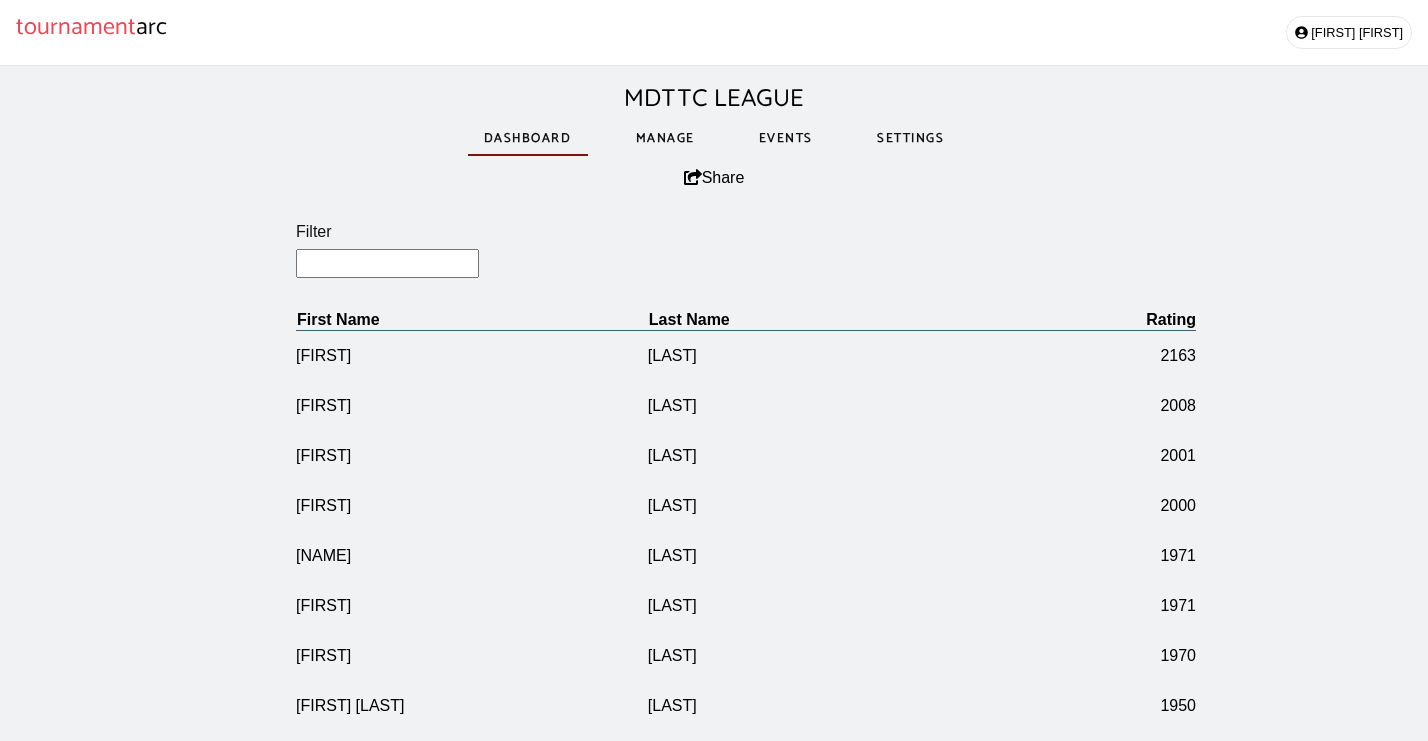 click on "Filter" at bounding box center (387, 263) 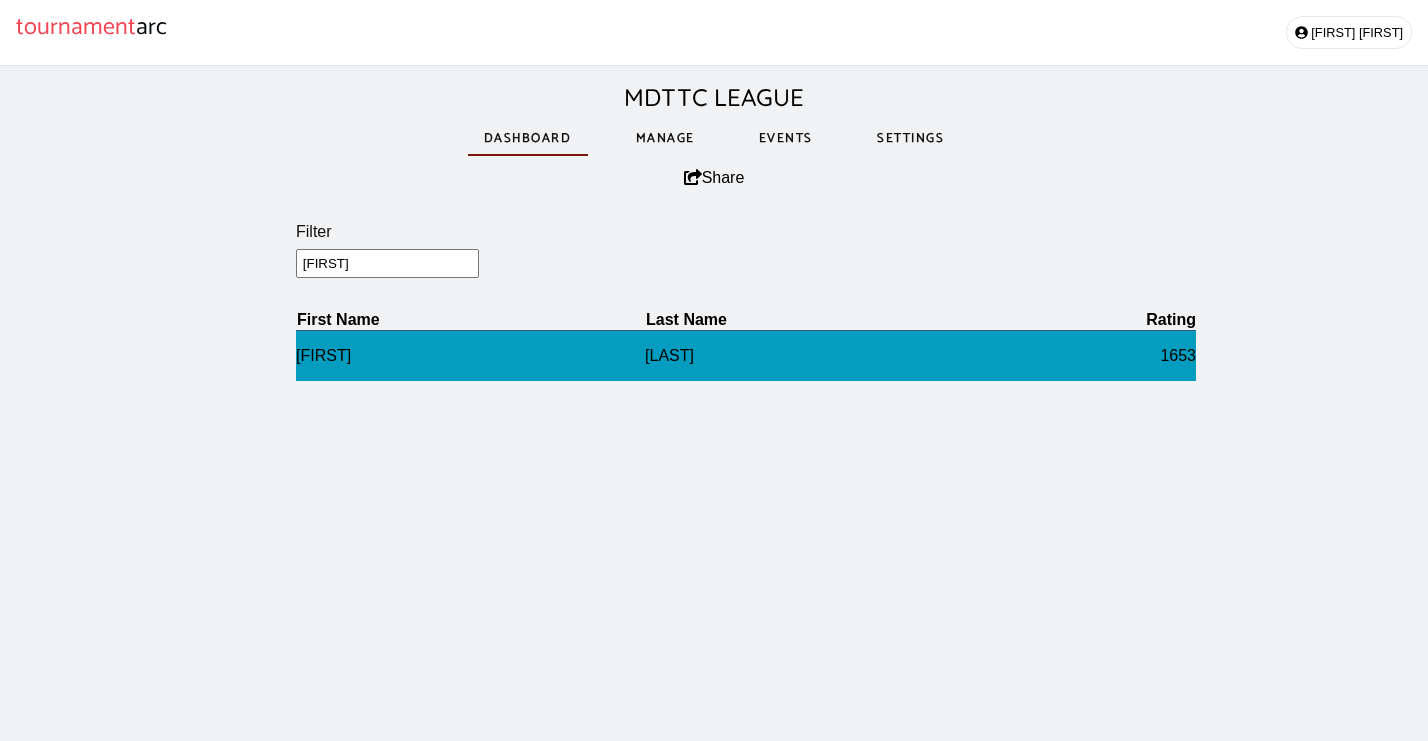 type on "[FIRST]" 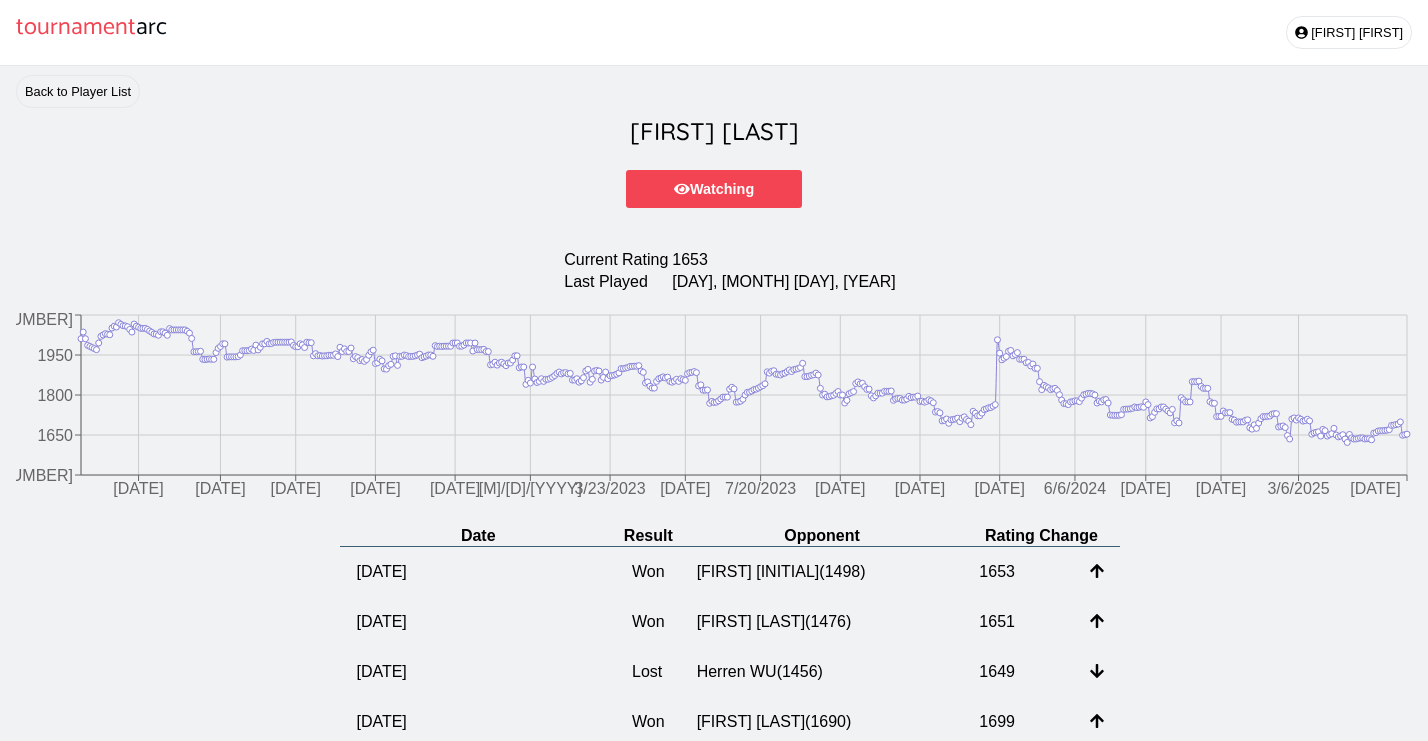 scroll, scrollTop: 0, scrollLeft: 0, axis: both 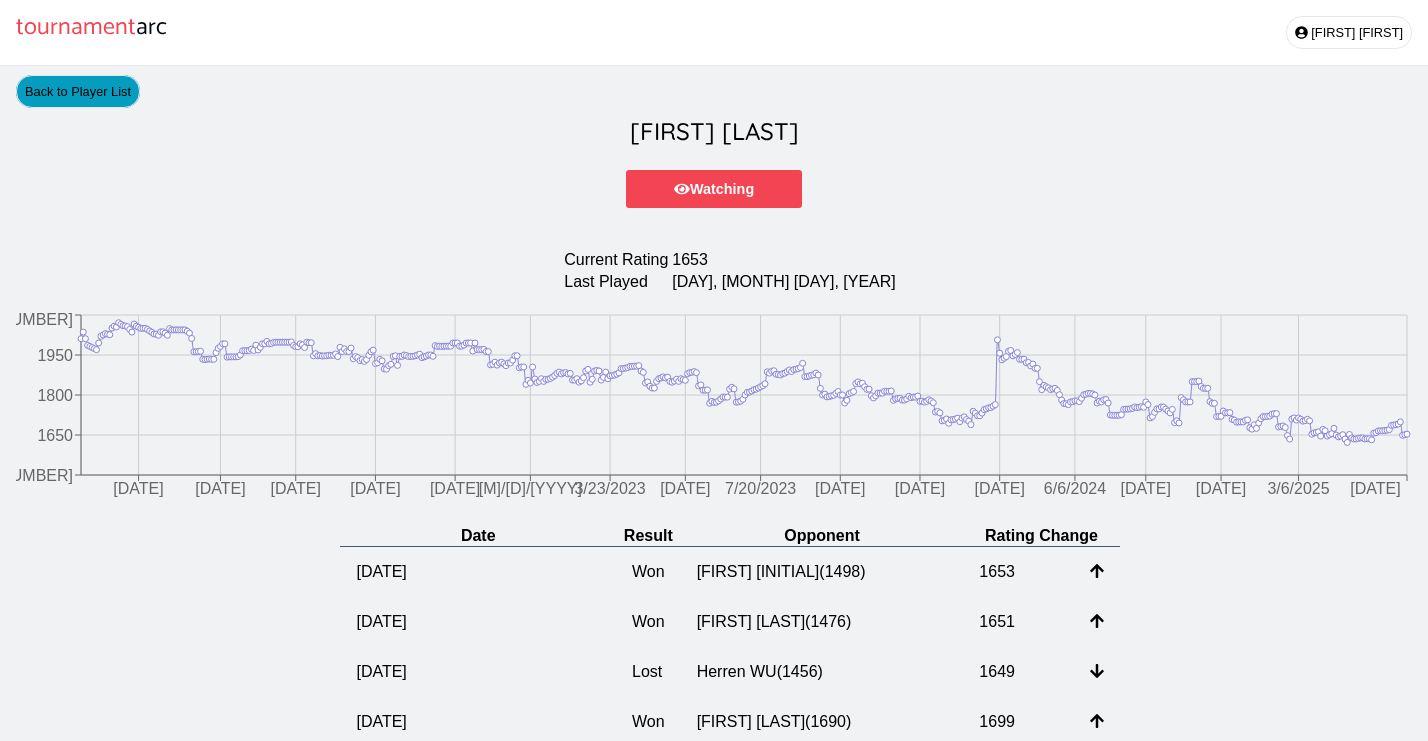 click on "Back to Player List" at bounding box center (78, 91) 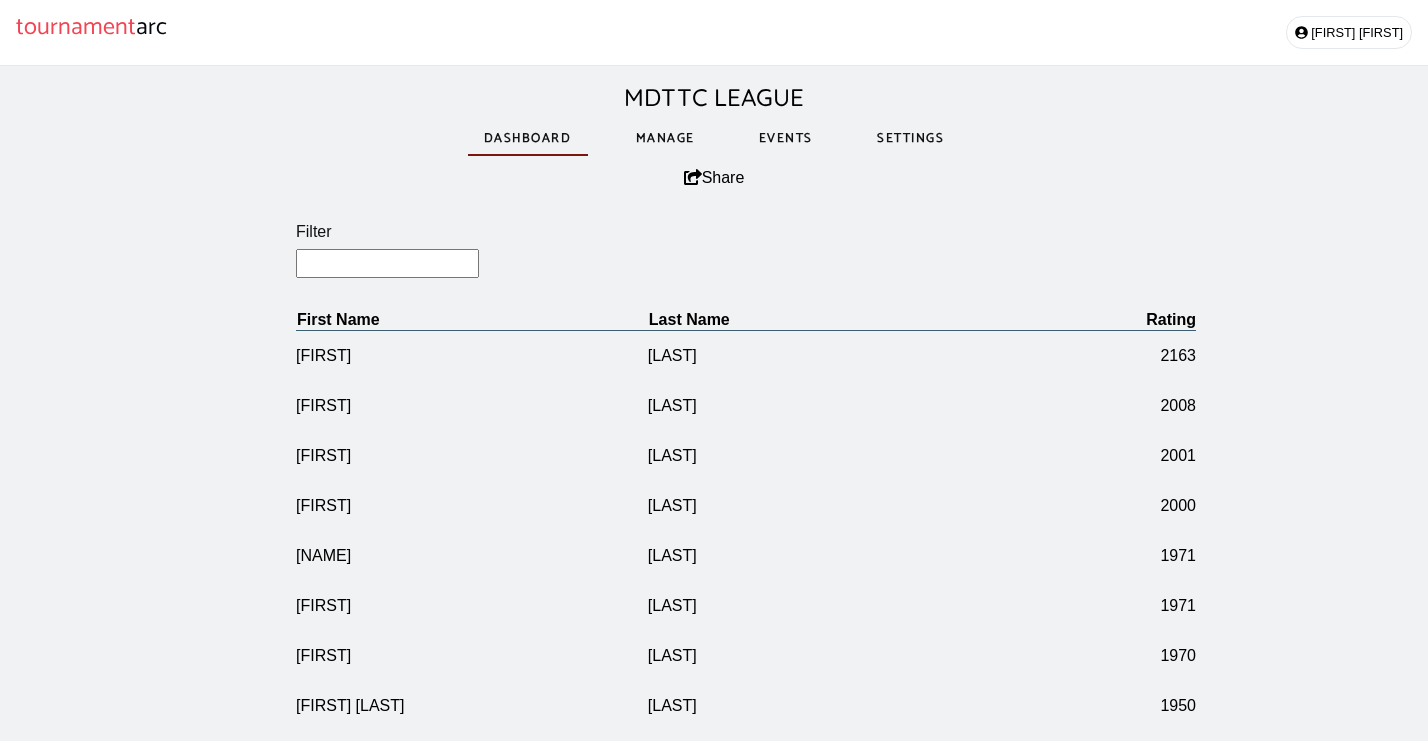 click on "Filter" at bounding box center [387, 263] 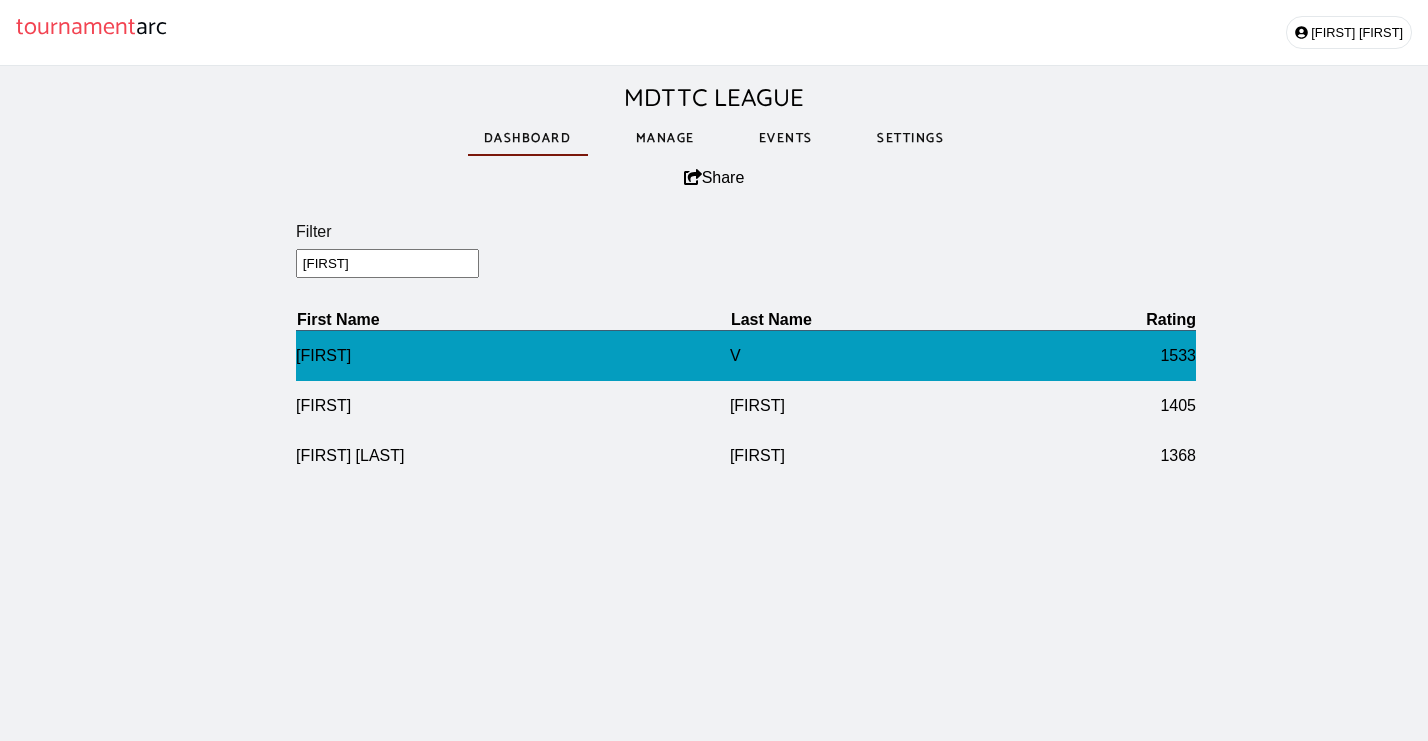 type on "[FIRST]" 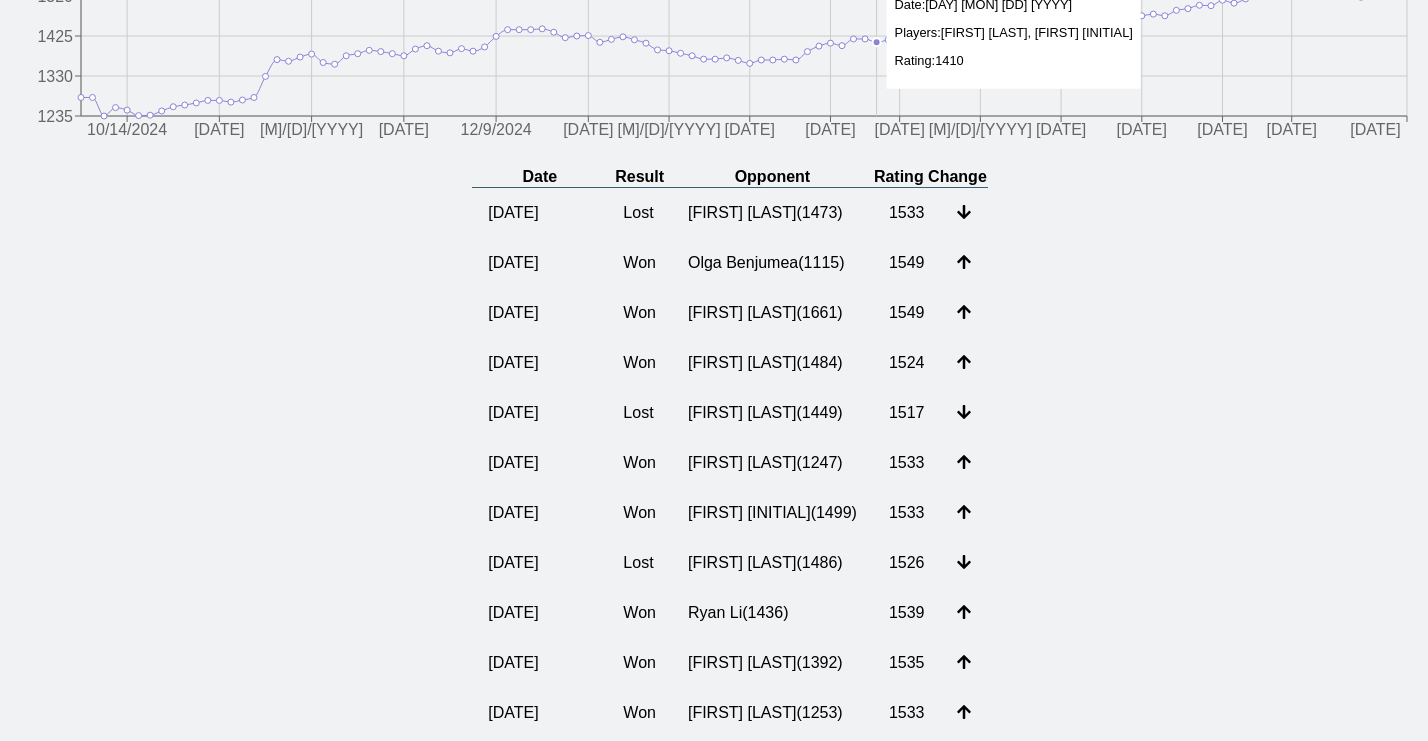 scroll, scrollTop: 360, scrollLeft: 0, axis: vertical 